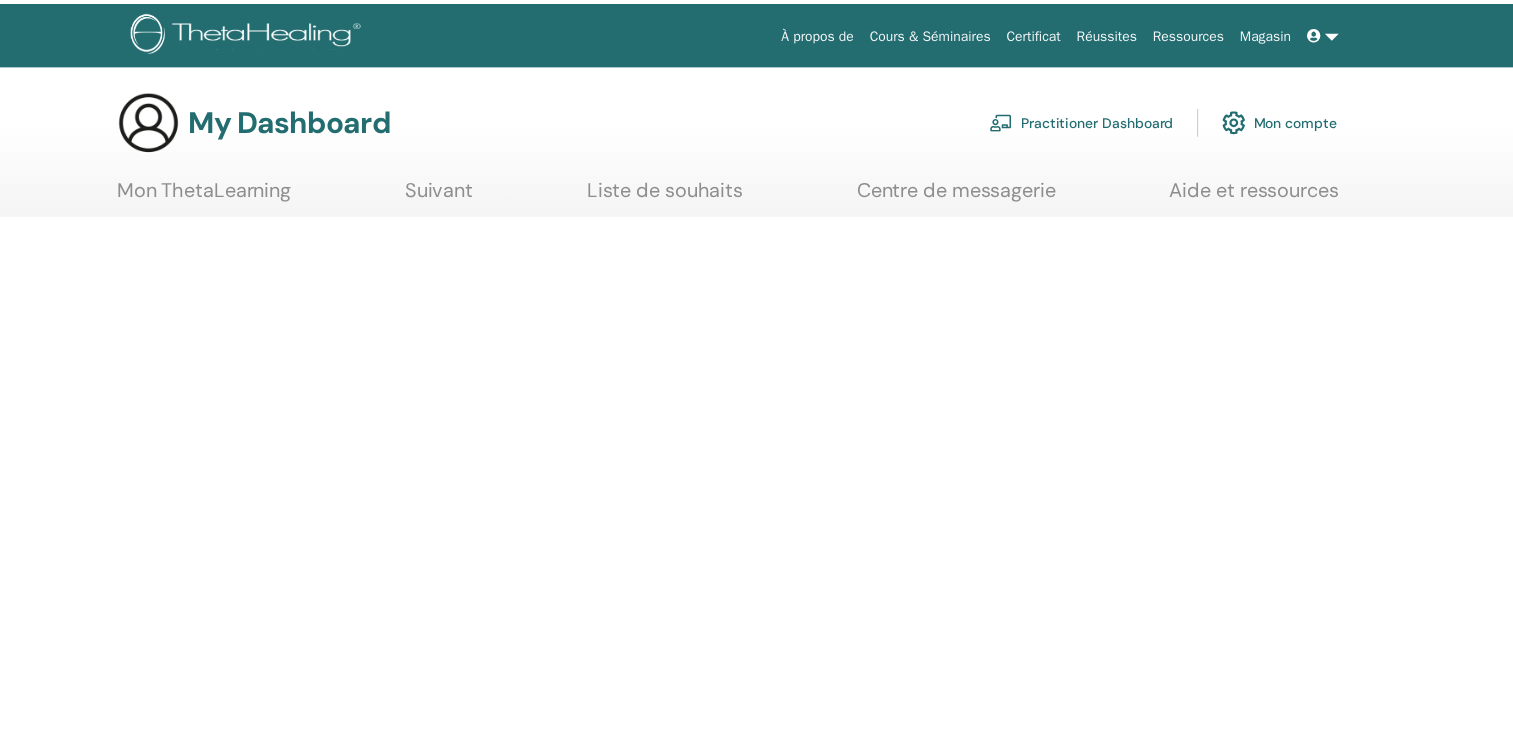 scroll, scrollTop: 0, scrollLeft: 0, axis: both 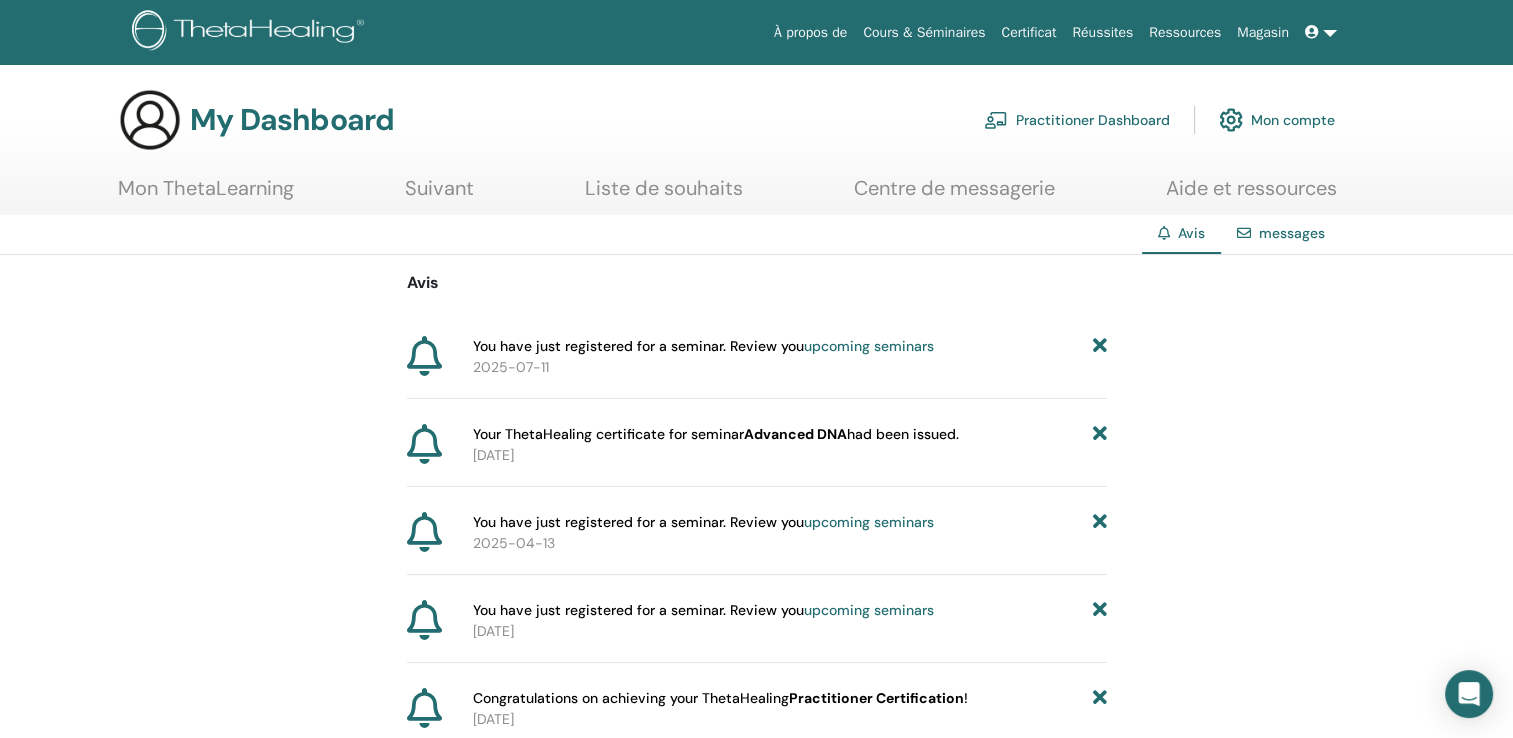click on "You have just registered for a seminar. Review you  upcoming seminars" at bounding box center [703, 346] 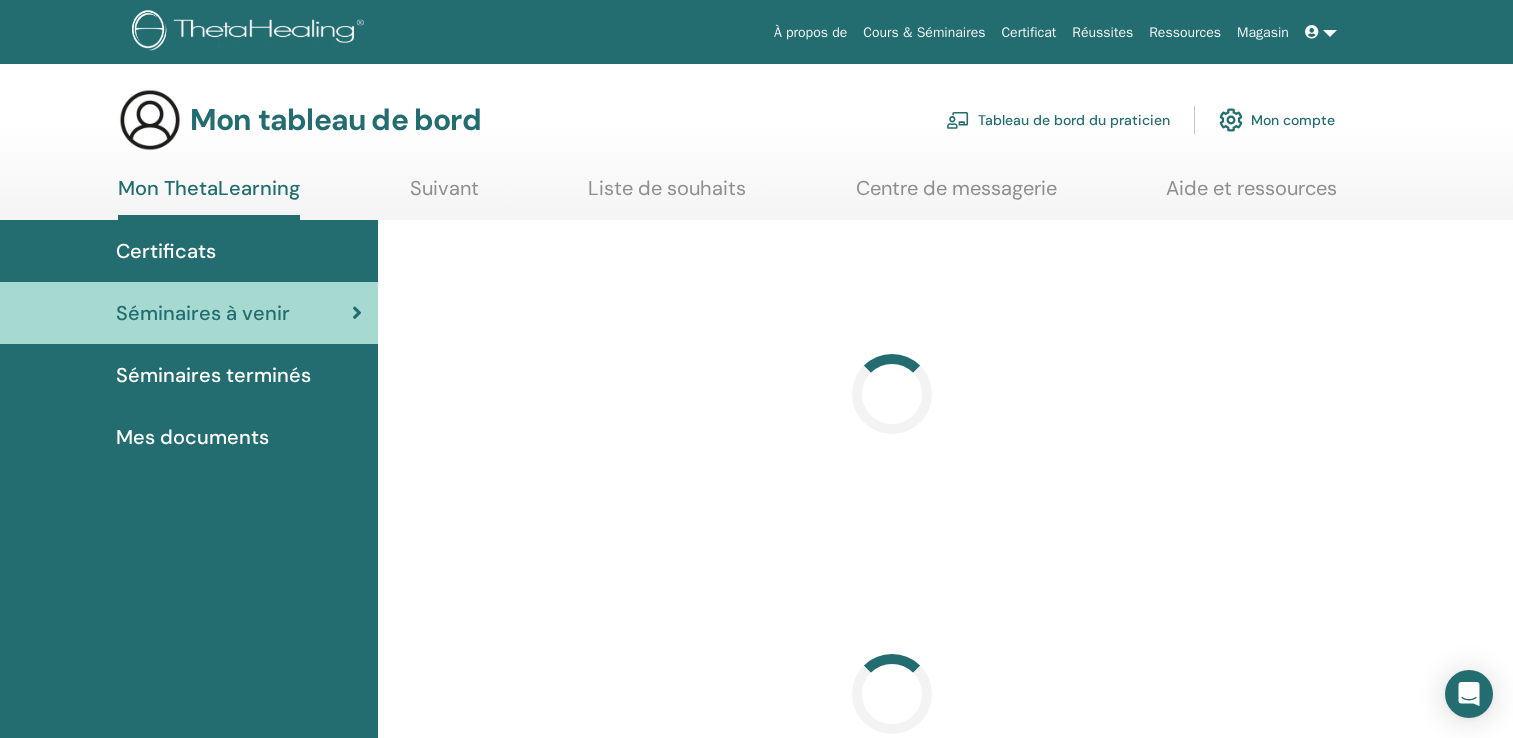 scroll, scrollTop: 0, scrollLeft: 0, axis: both 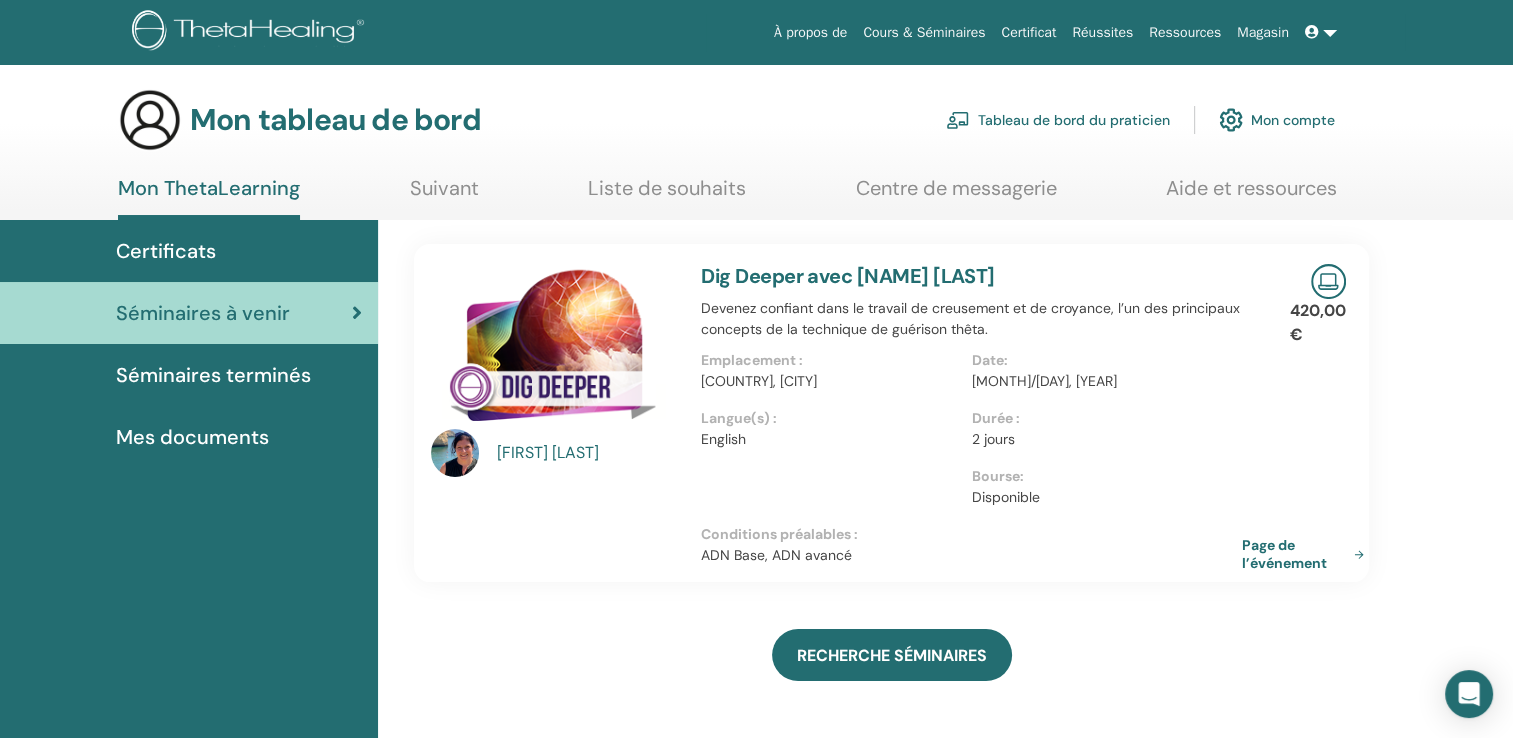 click on "Certificats" at bounding box center [166, 251] 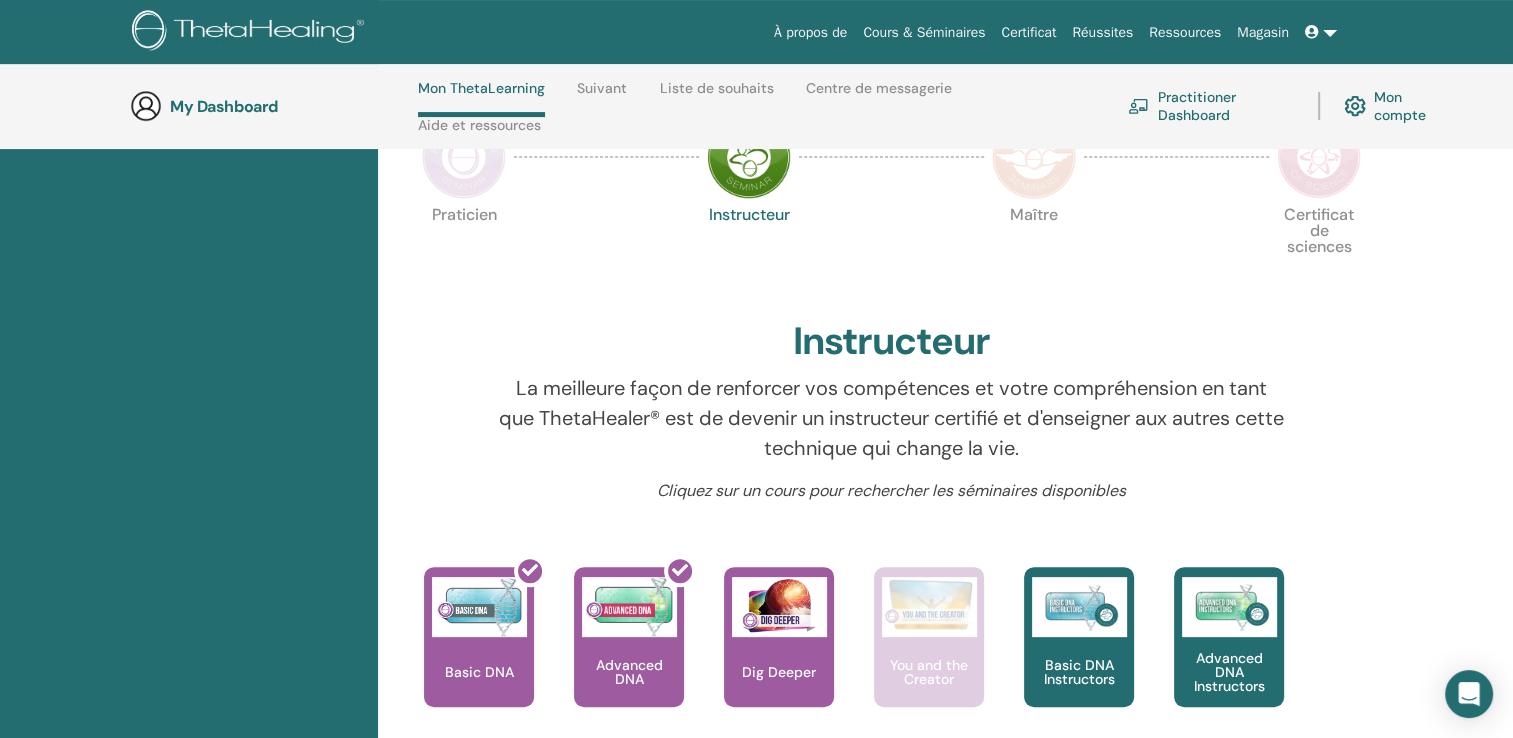 scroll, scrollTop: 0, scrollLeft: 0, axis: both 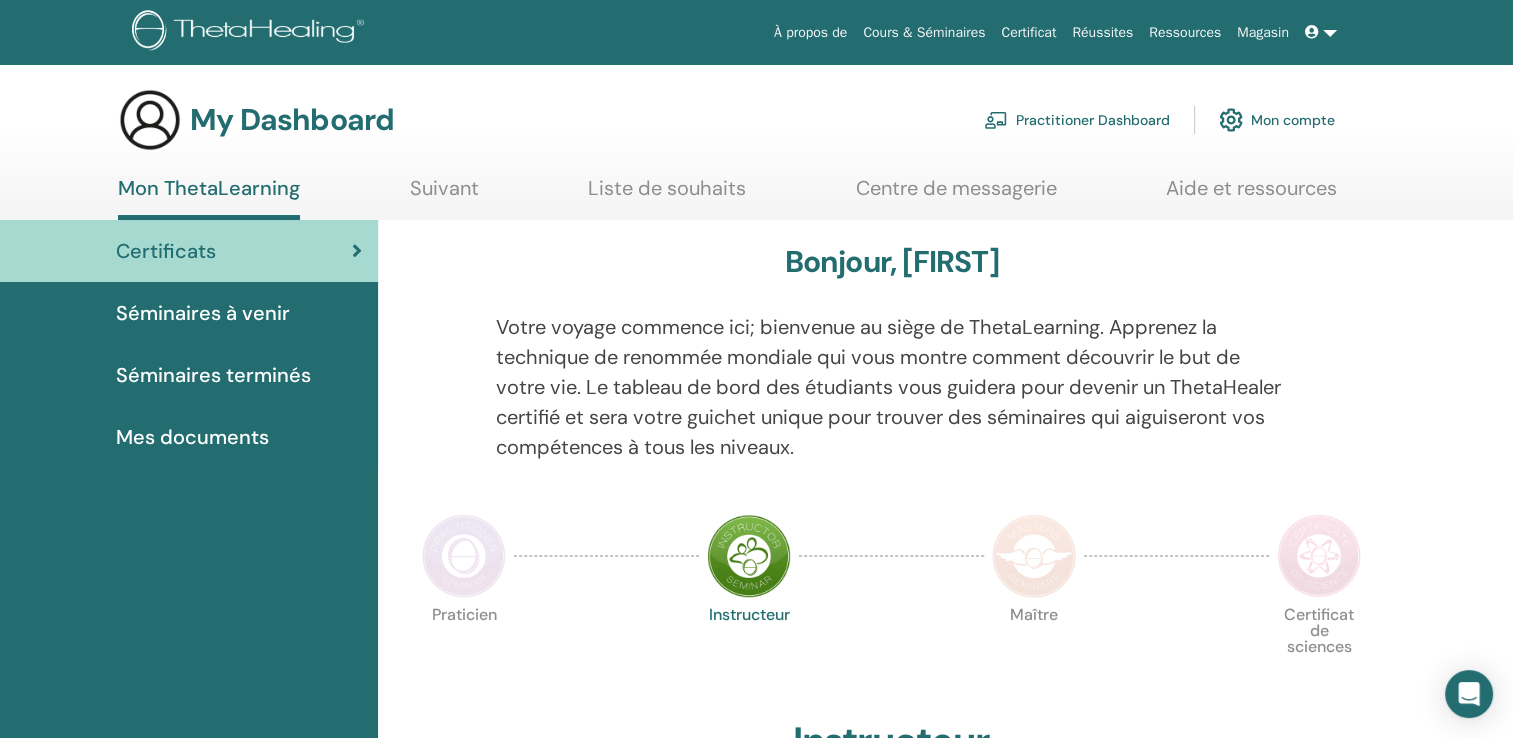 click on "Séminaires à venir" at bounding box center (189, 313) 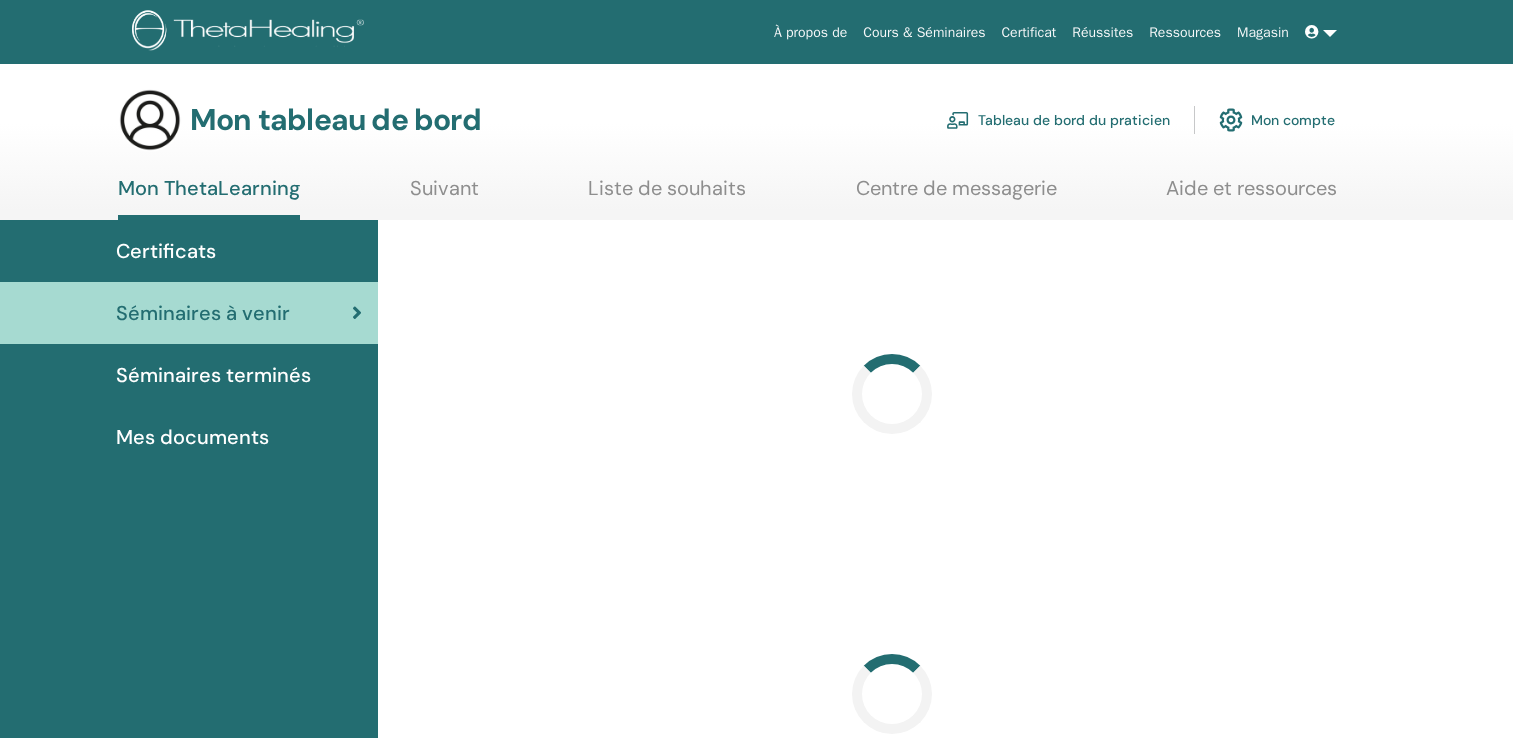 scroll, scrollTop: 0, scrollLeft: 0, axis: both 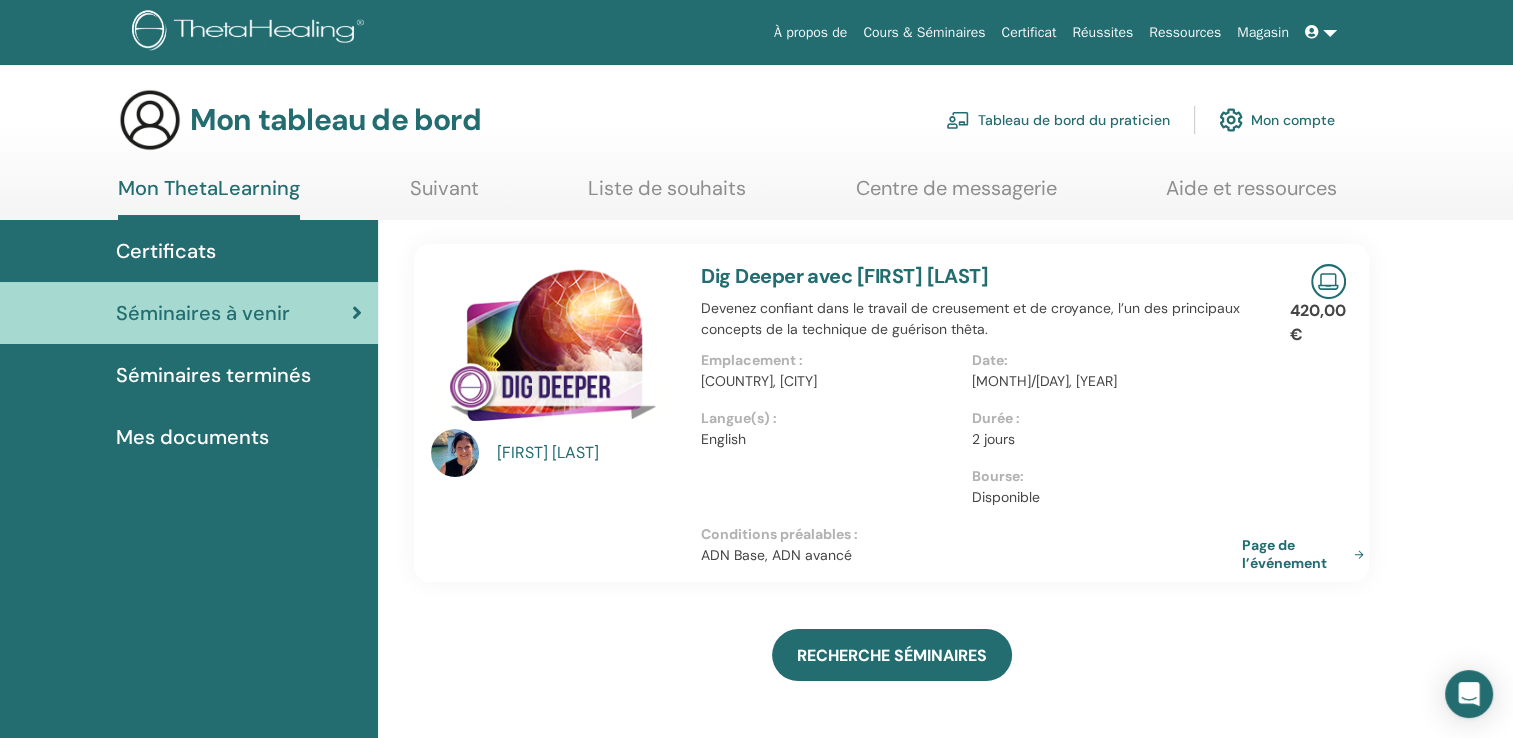 click on "Séminaires terminés" at bounding box center (213, 375) 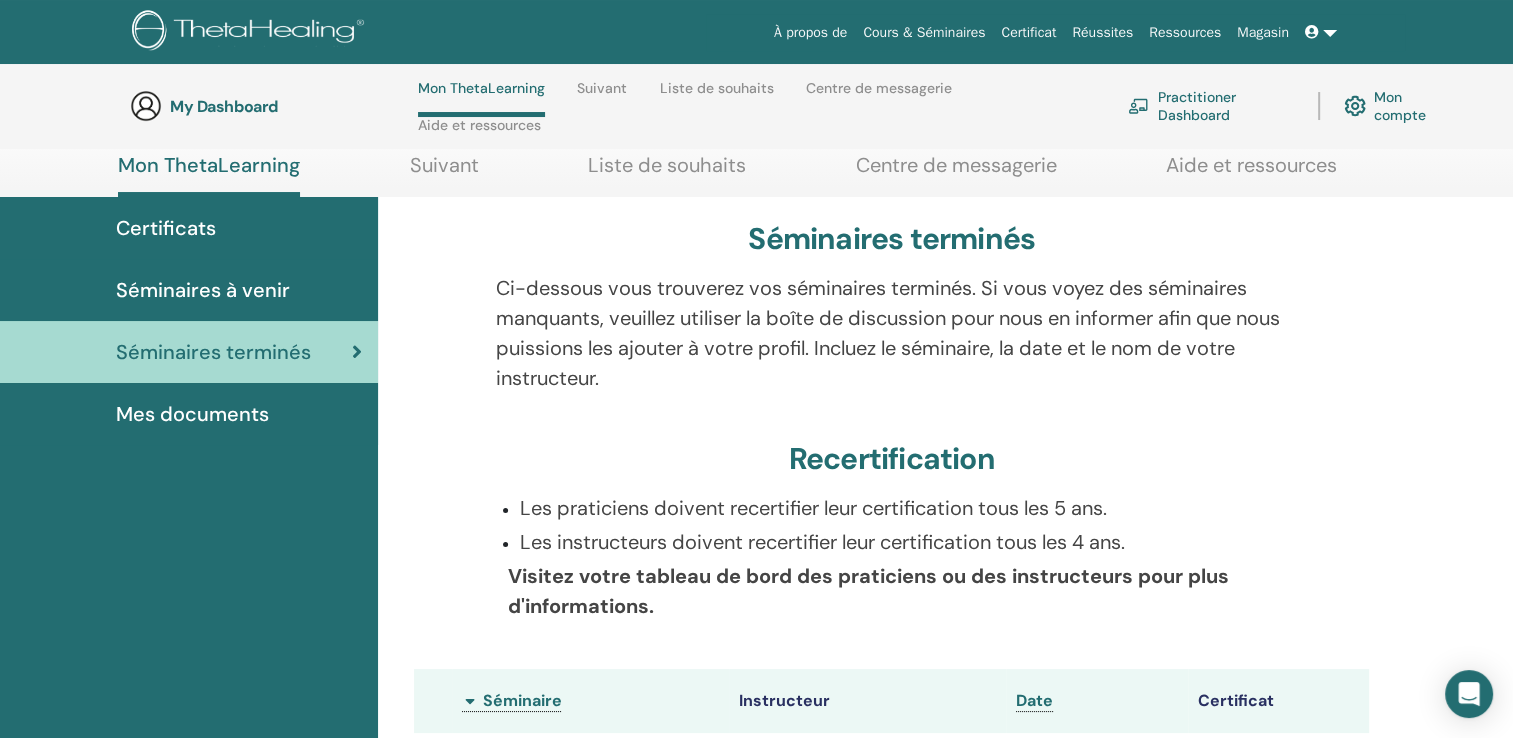 scroll, scrollTop: 284, scrollLeft: 0, axis: vertical 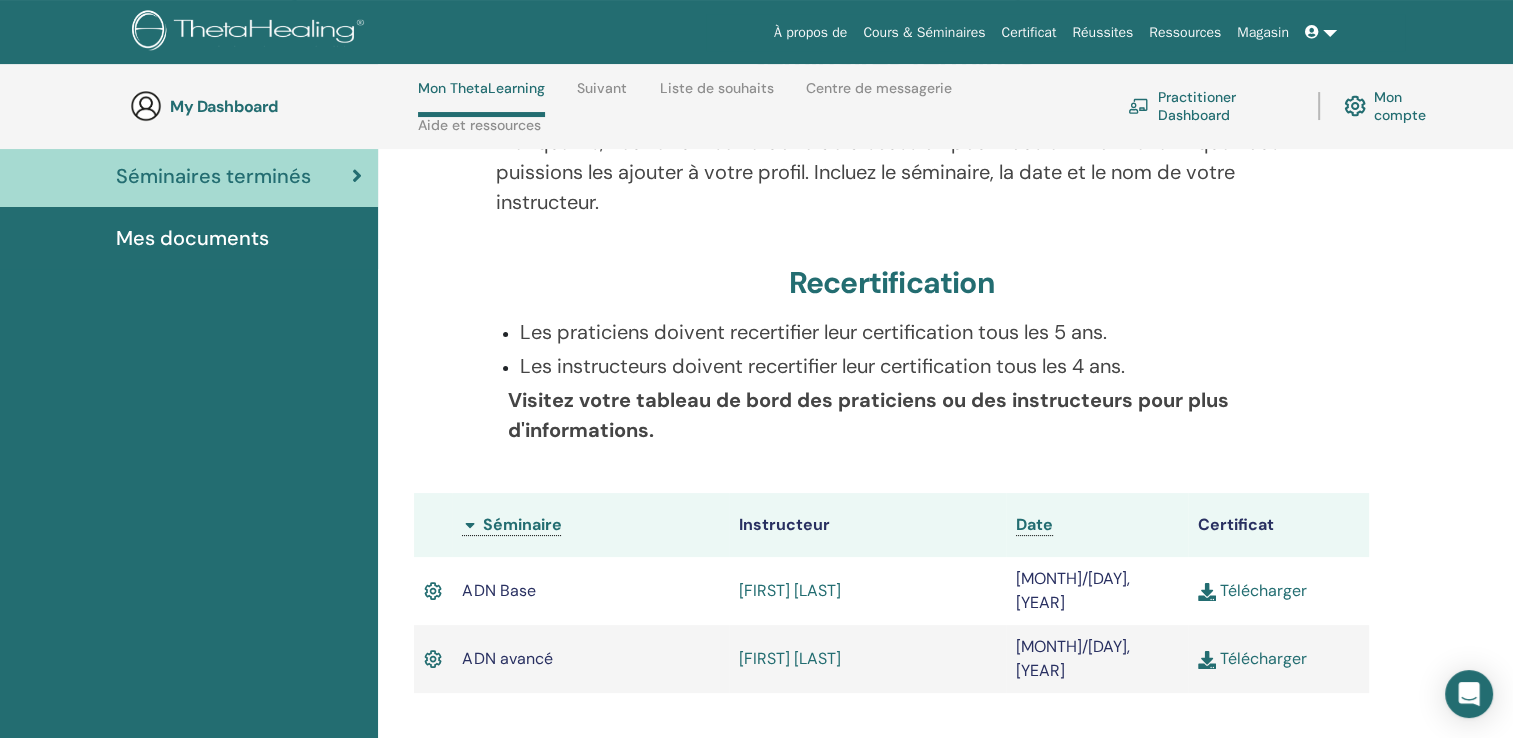 click on "Mes documents" at bounding box center [192, 238] 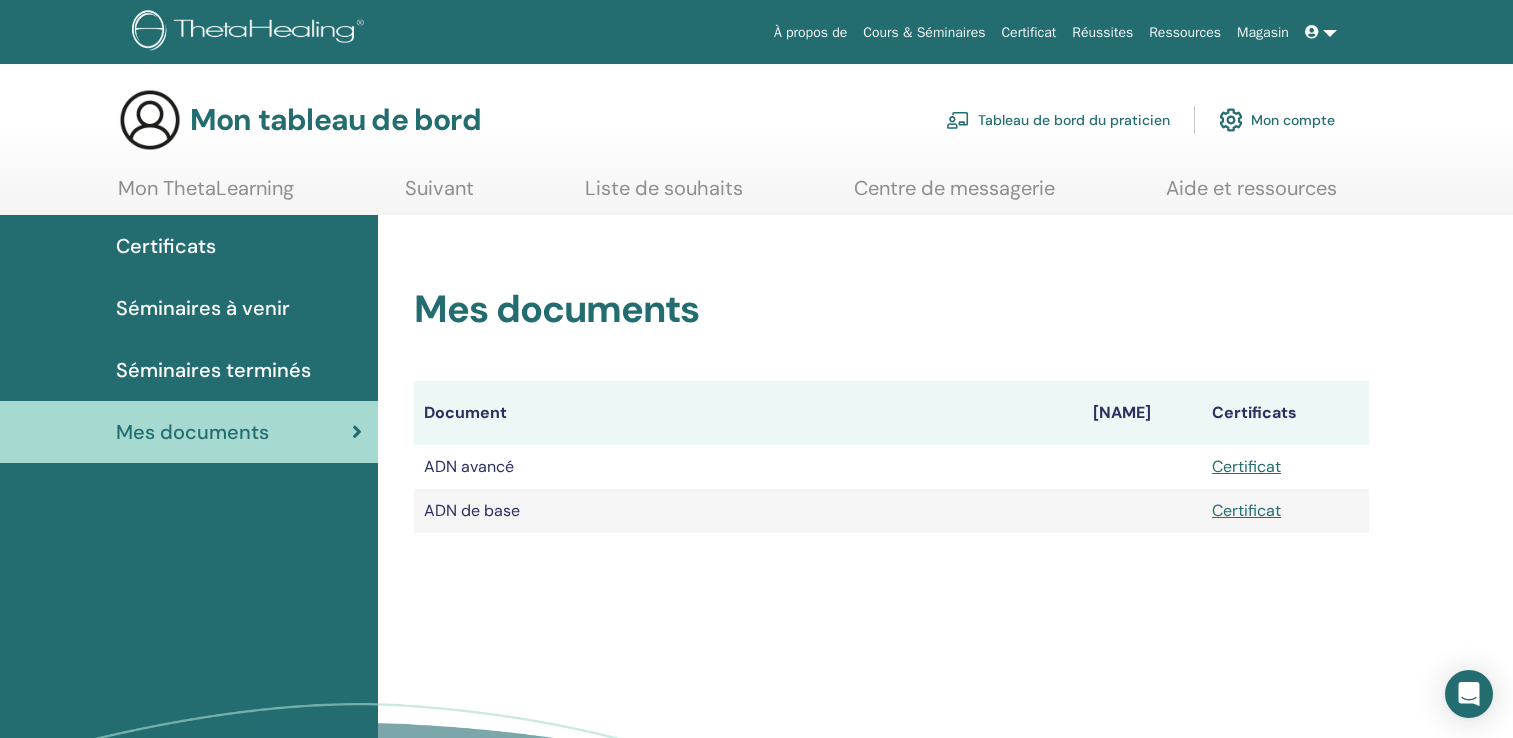 scroll, scrollTop: 0, scrollLeft: 0, axis: both 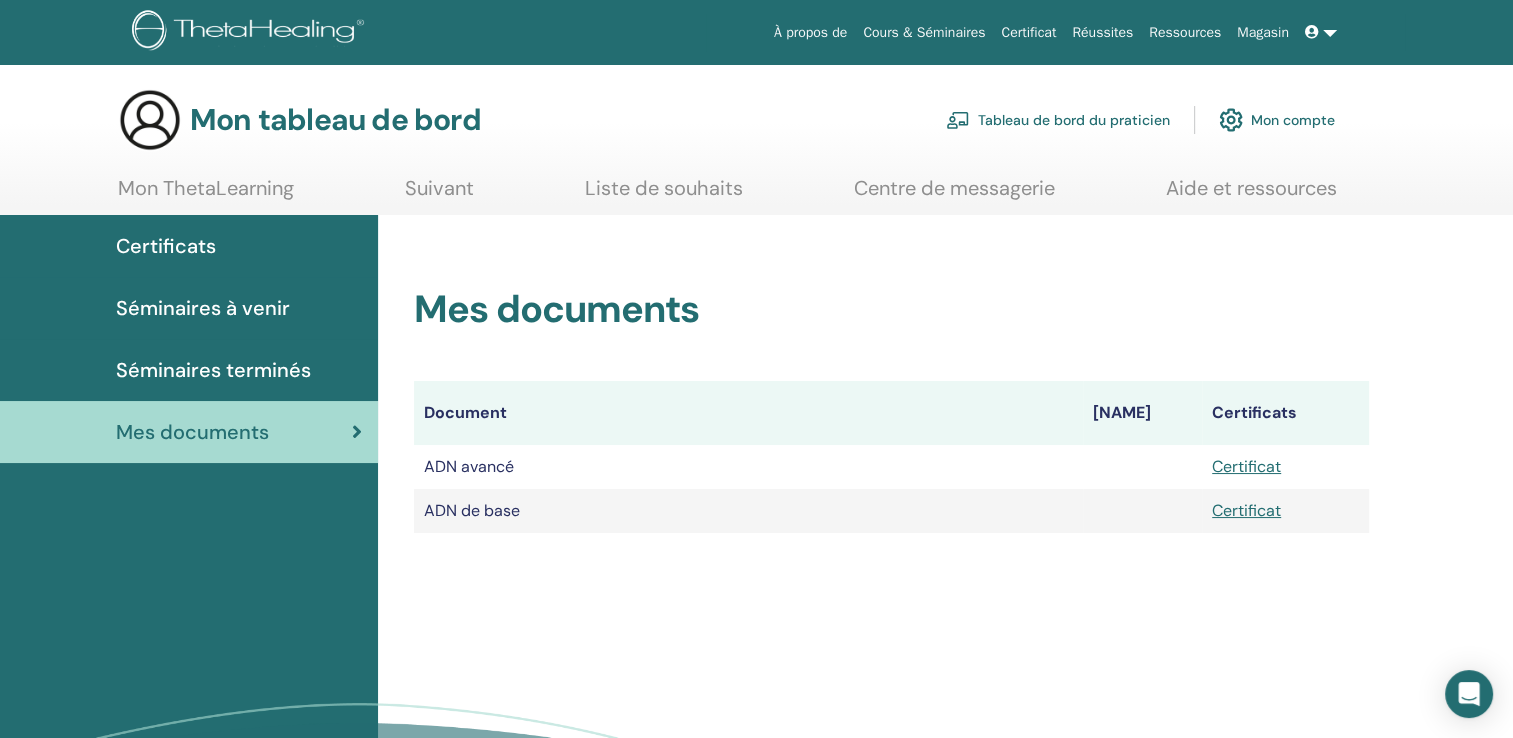 click on "Séminaires à venir" at bounding box center [203, 308] 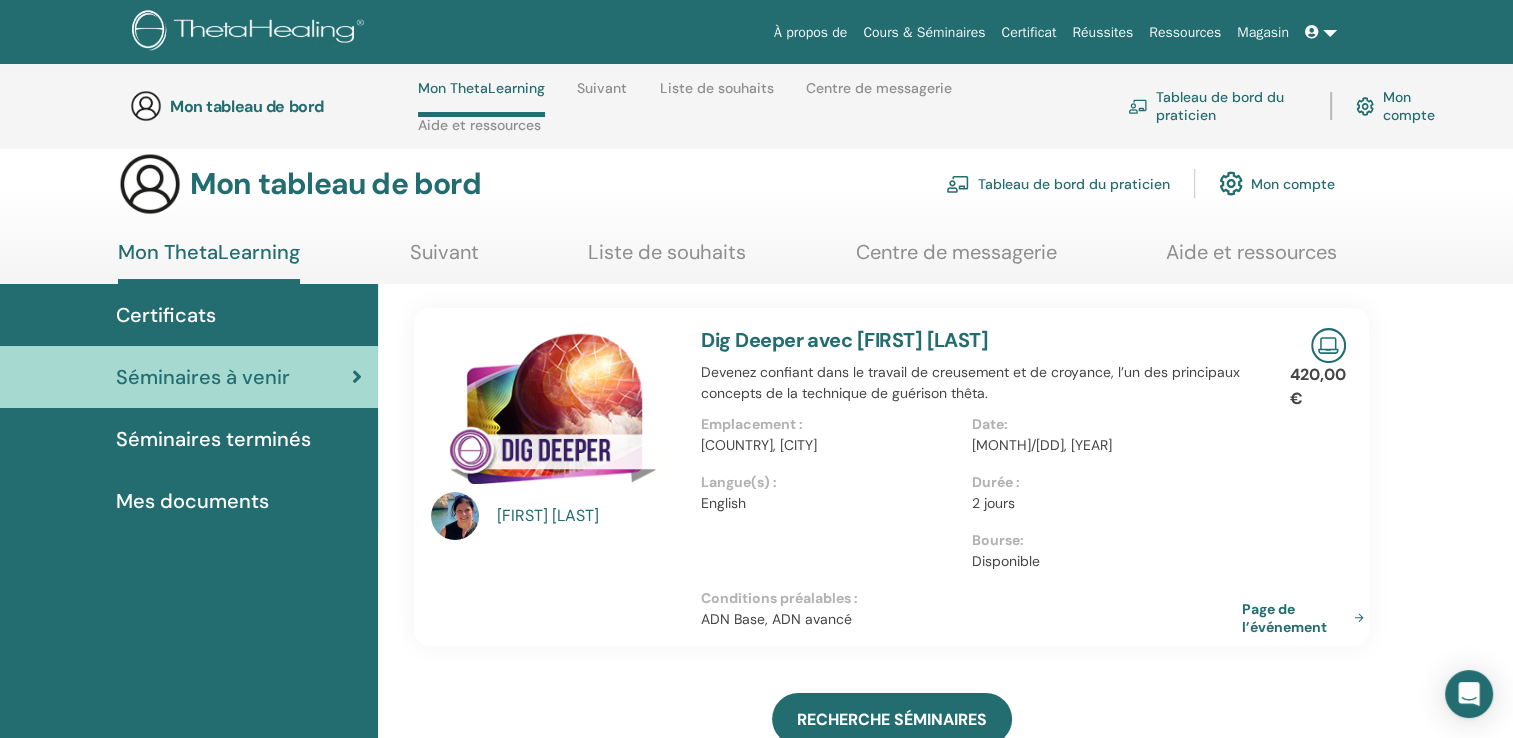 scroll, scrollTop: 0, scrollLeft: 0, axis: both 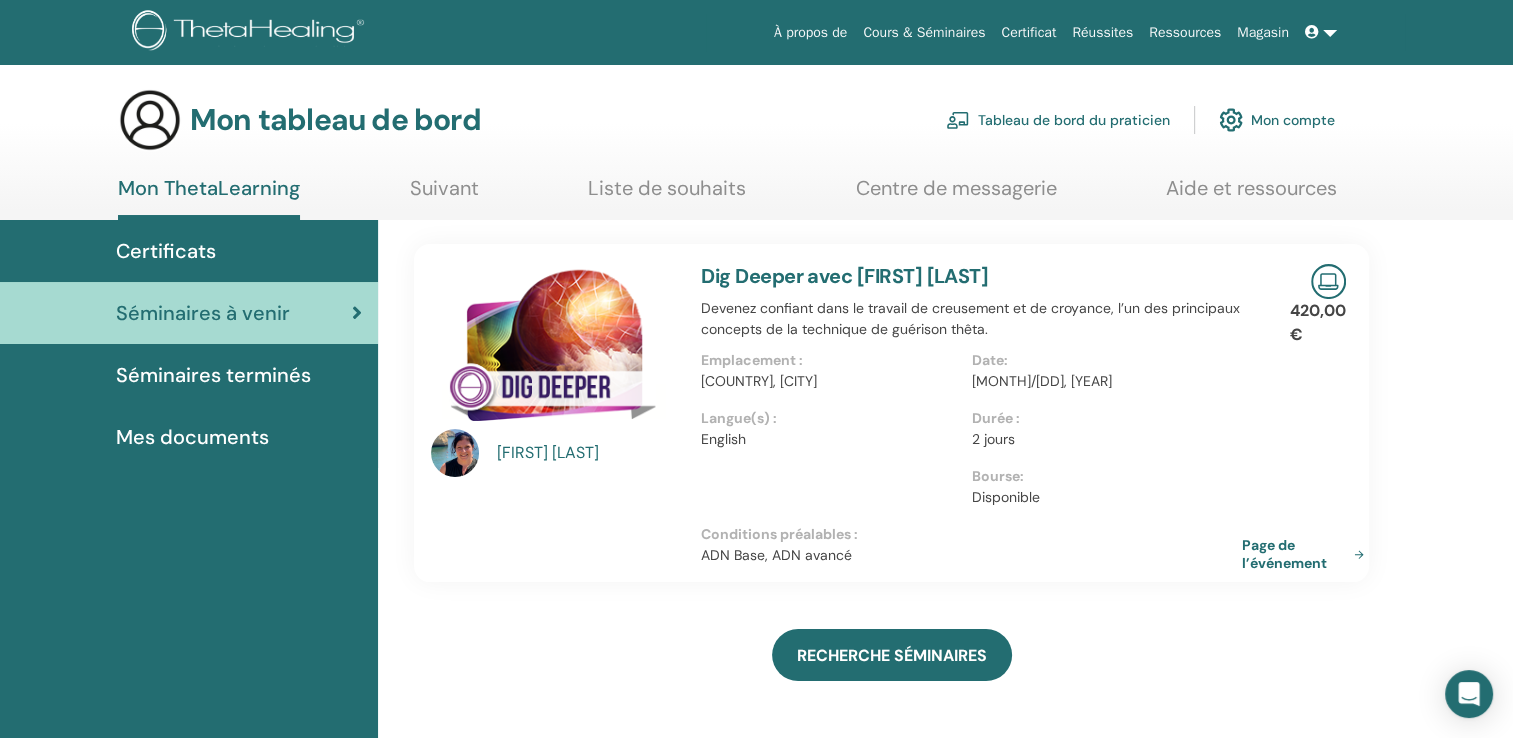 click on "[FIRST] [LAST]" at bounding box center (589, 453) 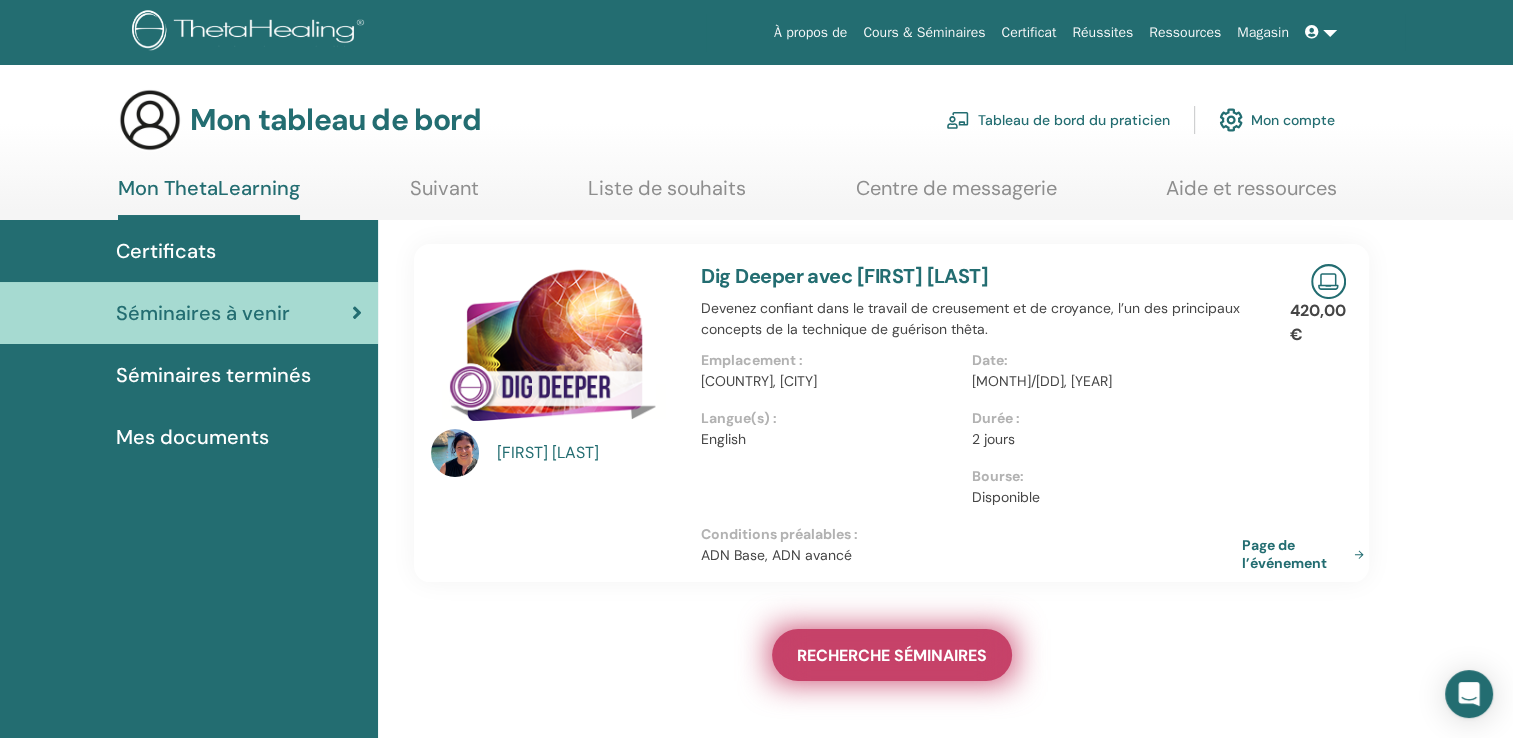 click on "RECHERCHE SÉMINAIRES" at bounding box center (892, 655) 